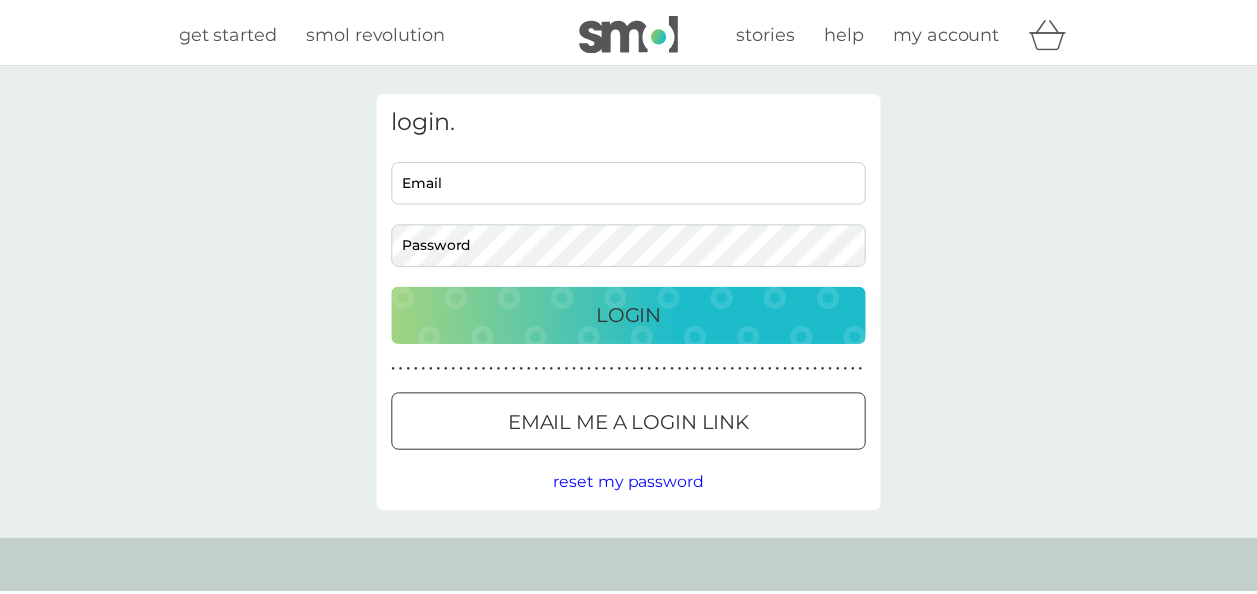 scroll, scrollTop: 0, scrollLeft: 0, axis: both 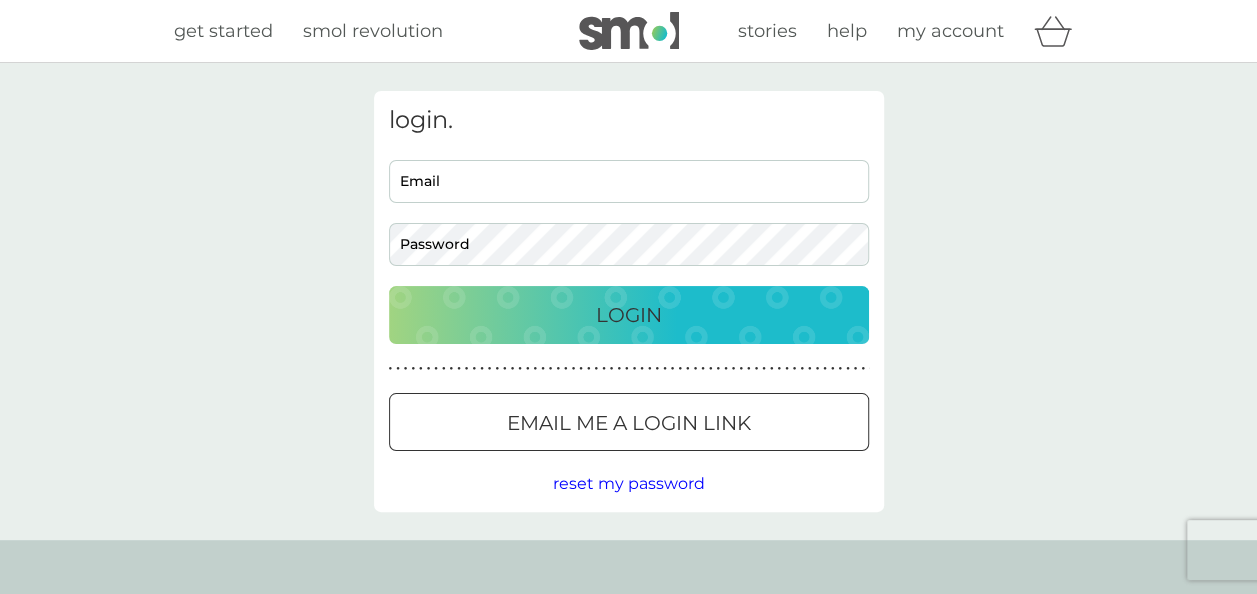 type on "[EMAIL_ADDRESS][DOMAIN_NAME]" 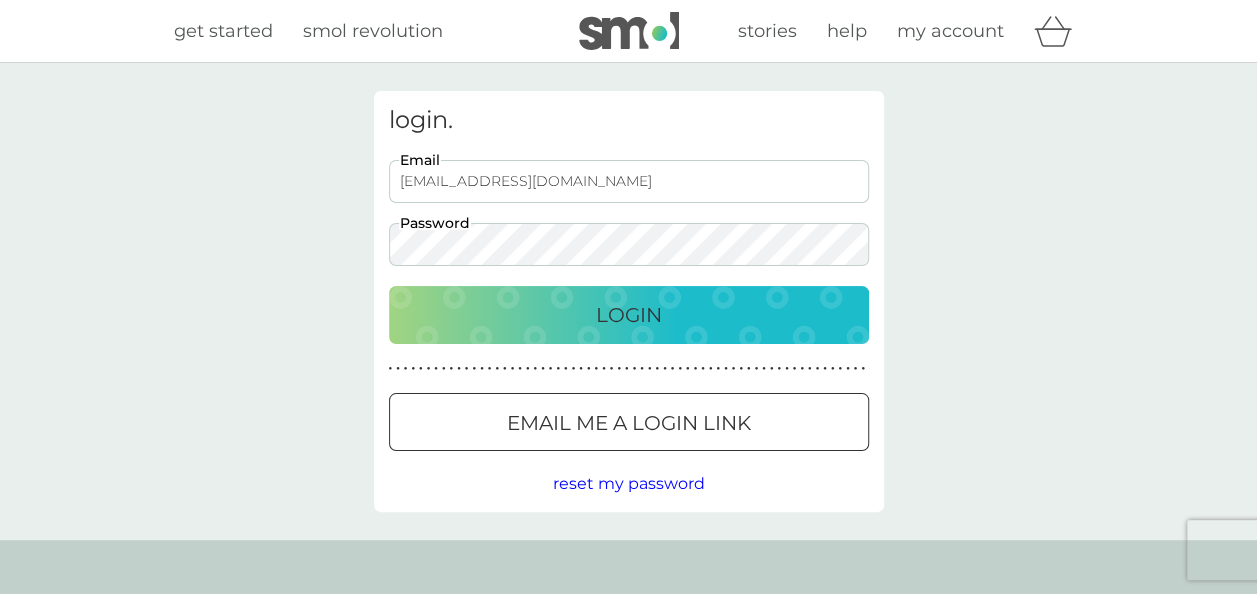 scroll, scrollTop: 0, scrollLeft: 0, axis: both 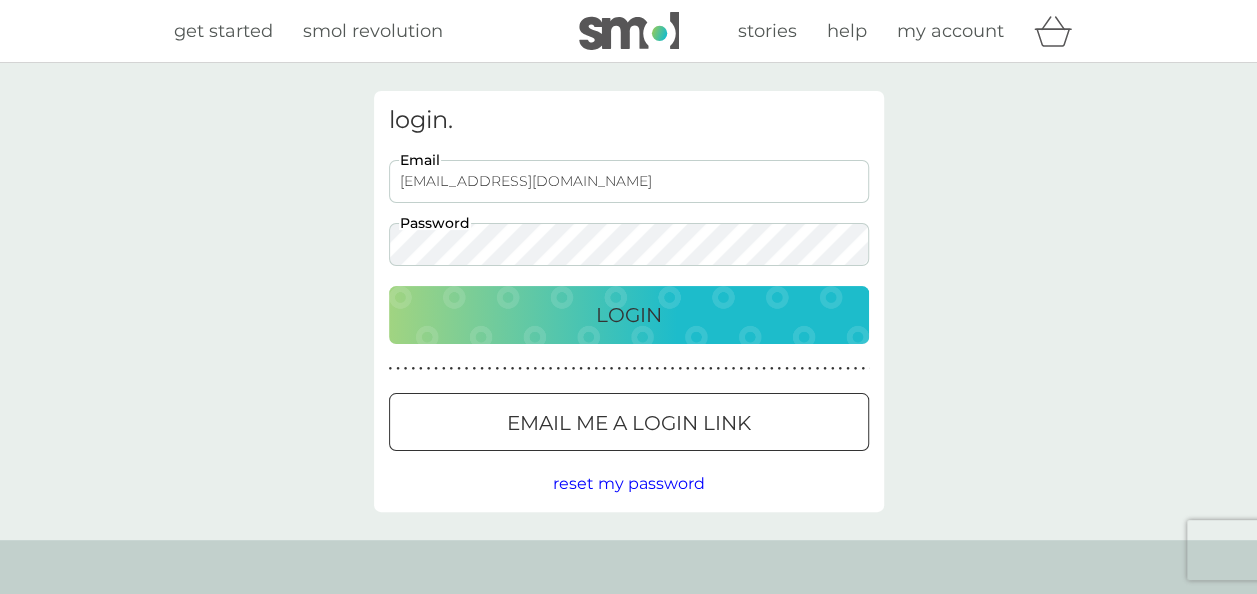 click on "Login" at bounding box center (629, 315) 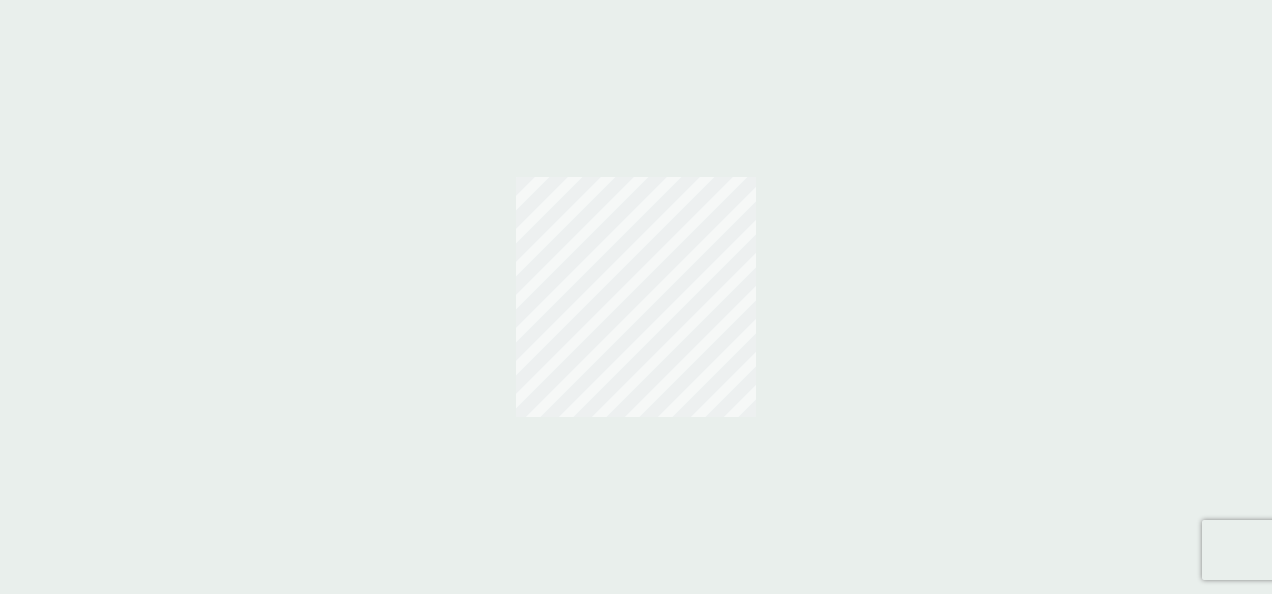 scroll, scrollTop: 0, scrollLeft: 0, axis: both 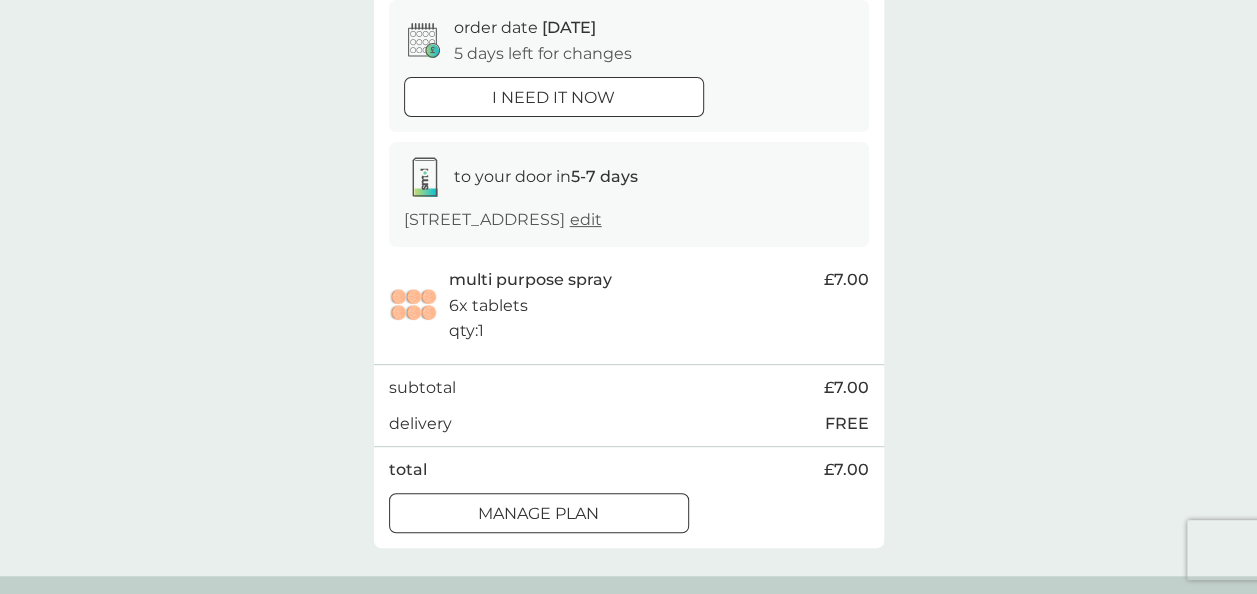 click on "Manage plan" at bounding box center (538, 514) 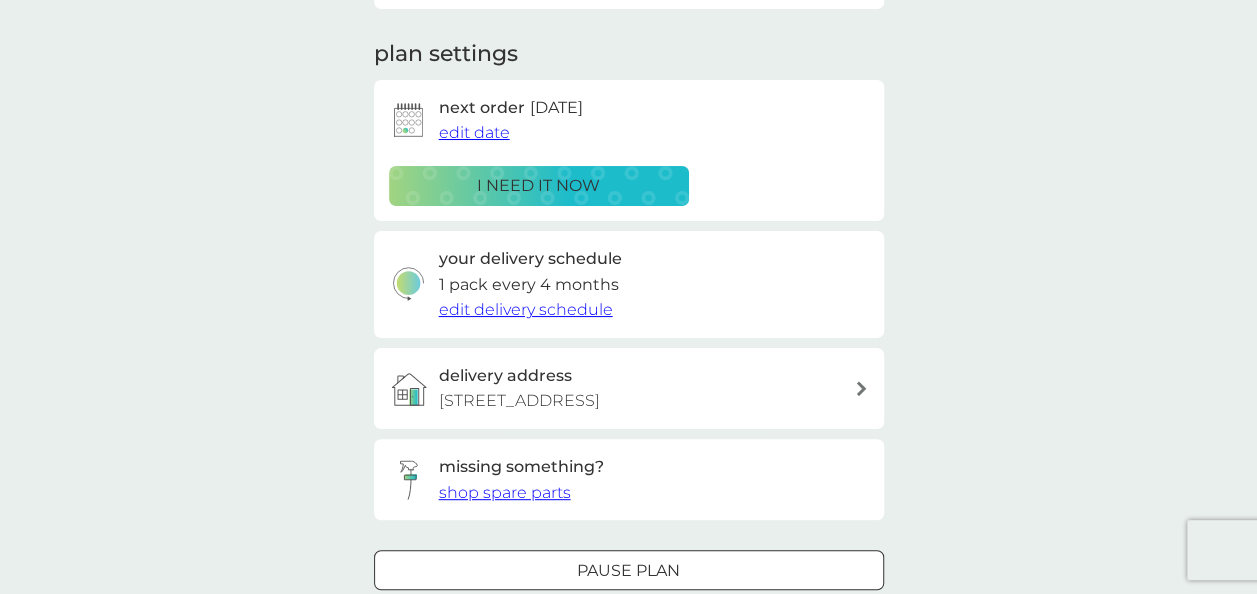scroll, scrollTop: 300, scrollLeft: 0, axis: vertical 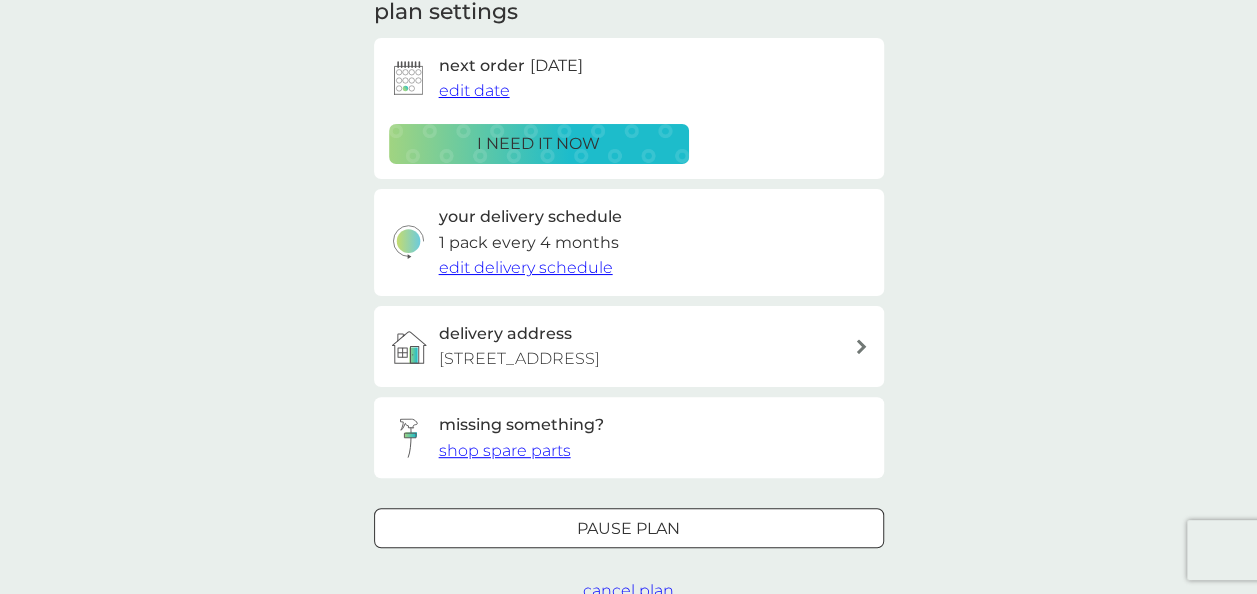 click on "Pause plan cancel plan" at bounding box center [629, 556] 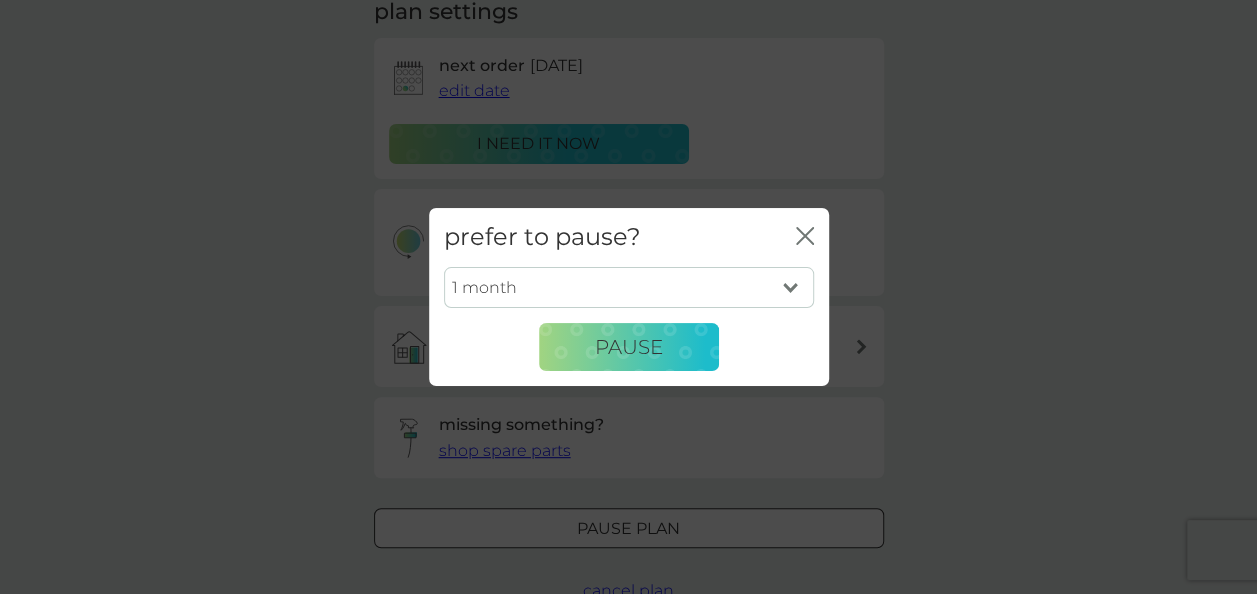 click on "1 month 2 months 3 months 4 months 5 months 6 months" at bounding box center (629, 288) 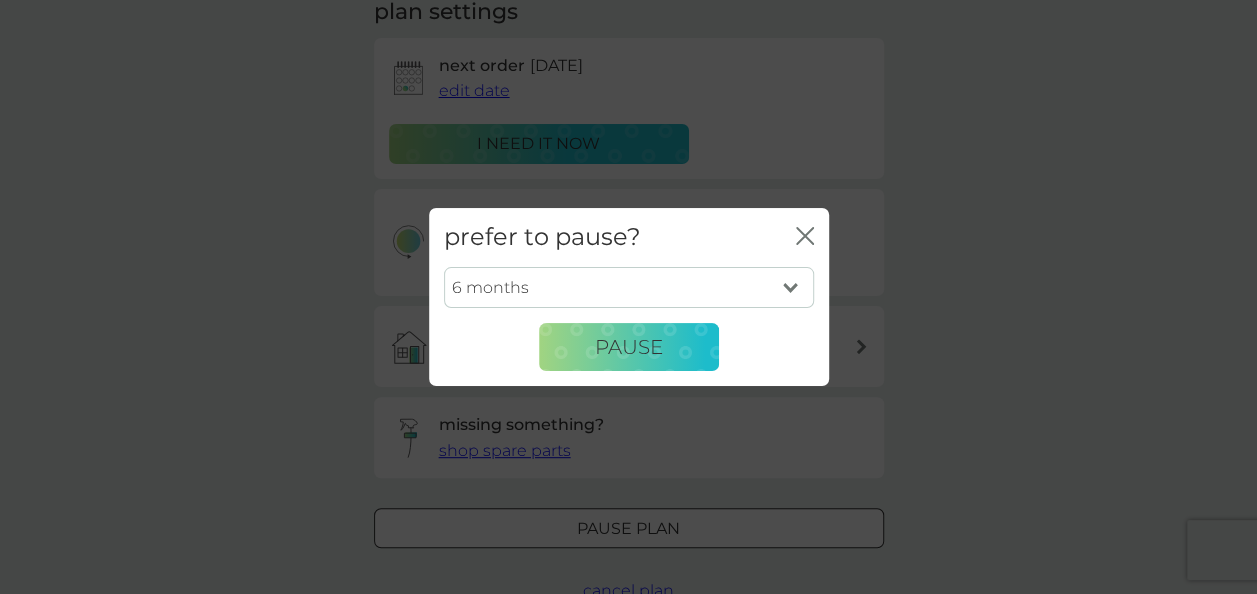 click on "1 month 2 months 3 months 4 months 5 months 6 months" at bounding box center [629, 288] 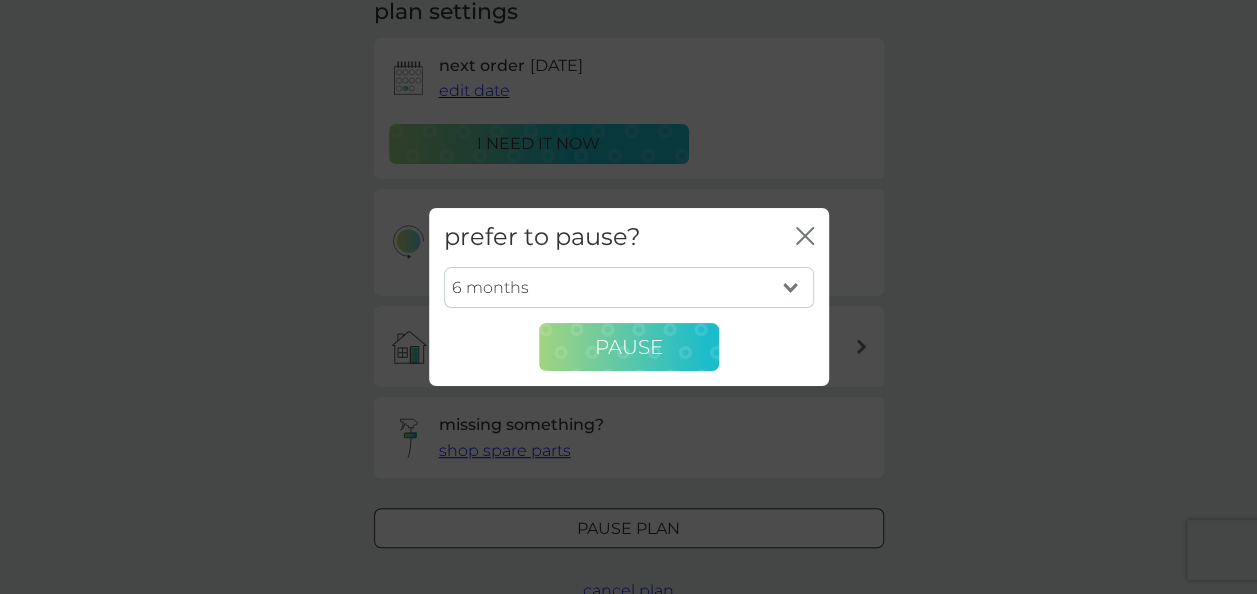 click on "Pause" at bounding box center (629, 347) 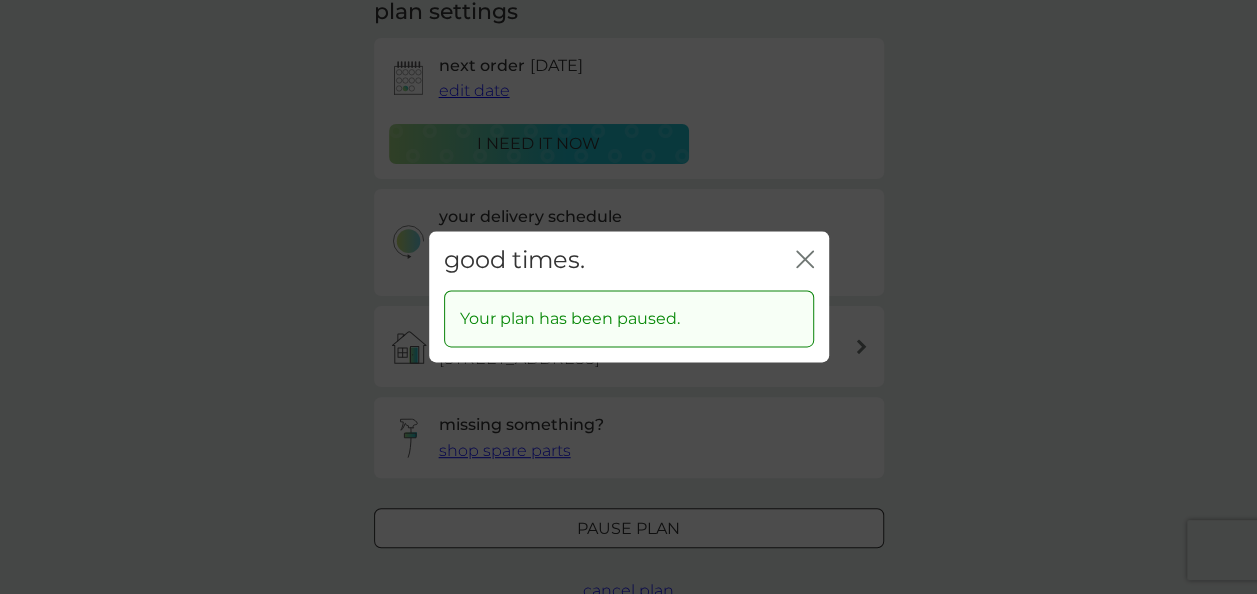 click on "close" 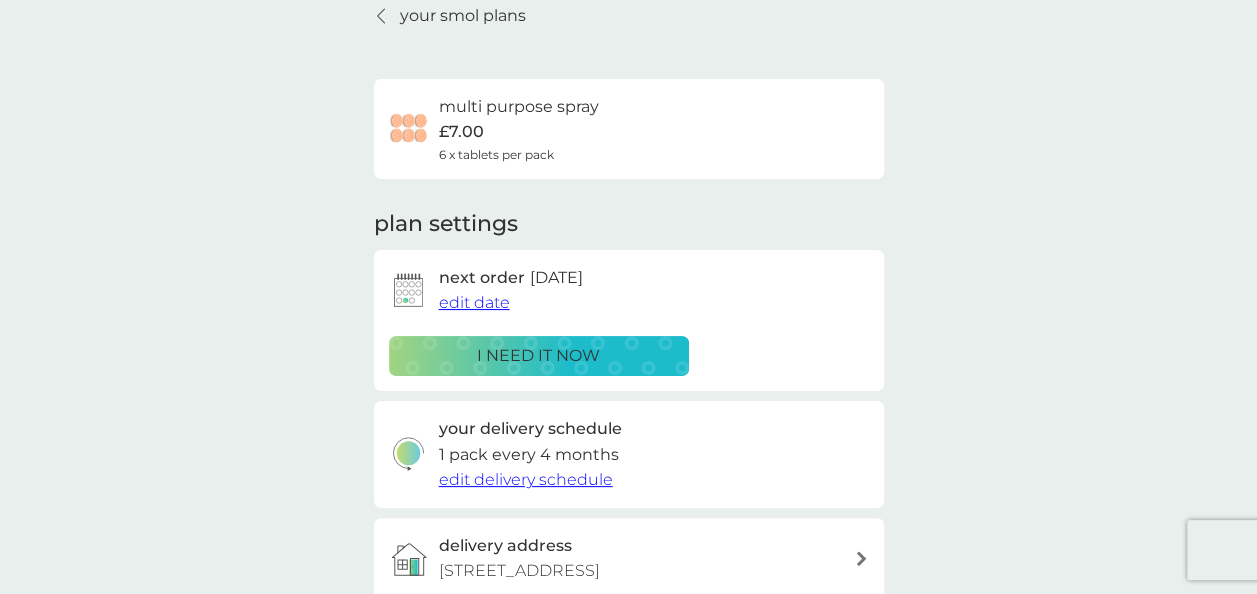 scroll, scrollTop: 0, scrollLeft: 0, axis: both 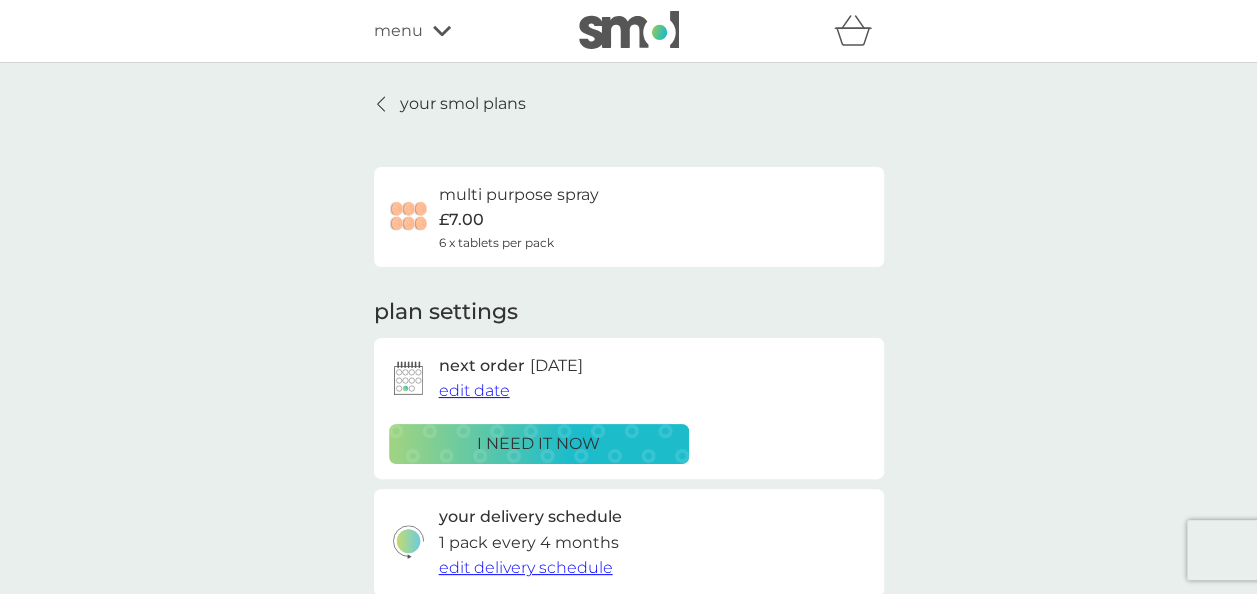 click on "your smol plans" at bounding box center [463, 104] 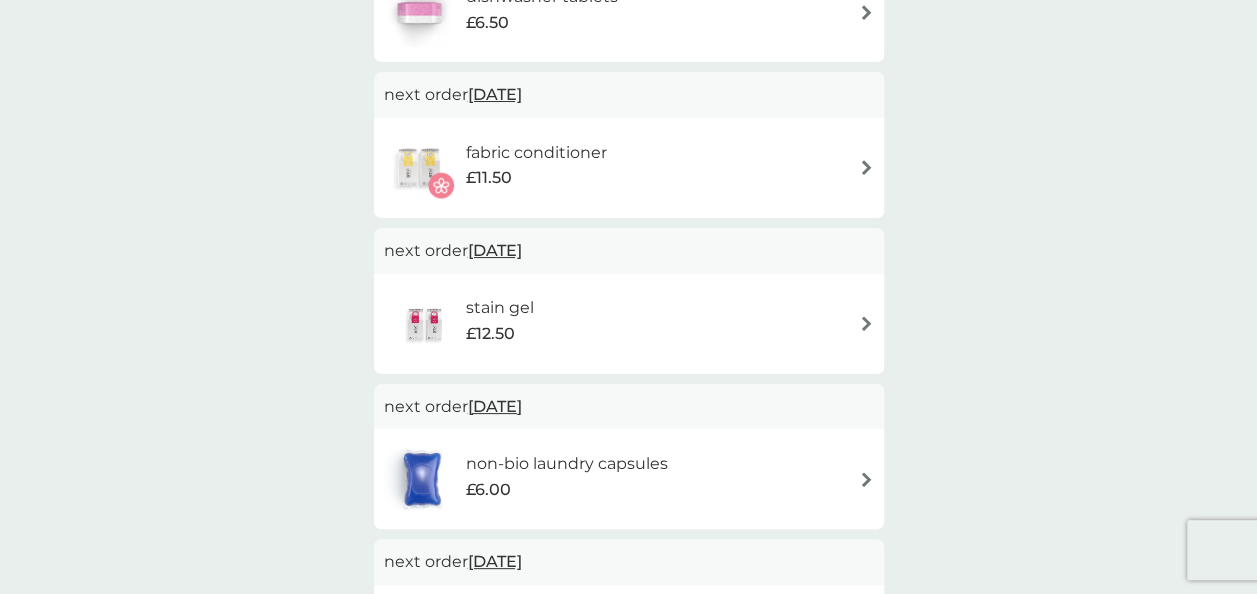 scroll, scrollTop: 700, scrollLeft: 0, axis: vertical 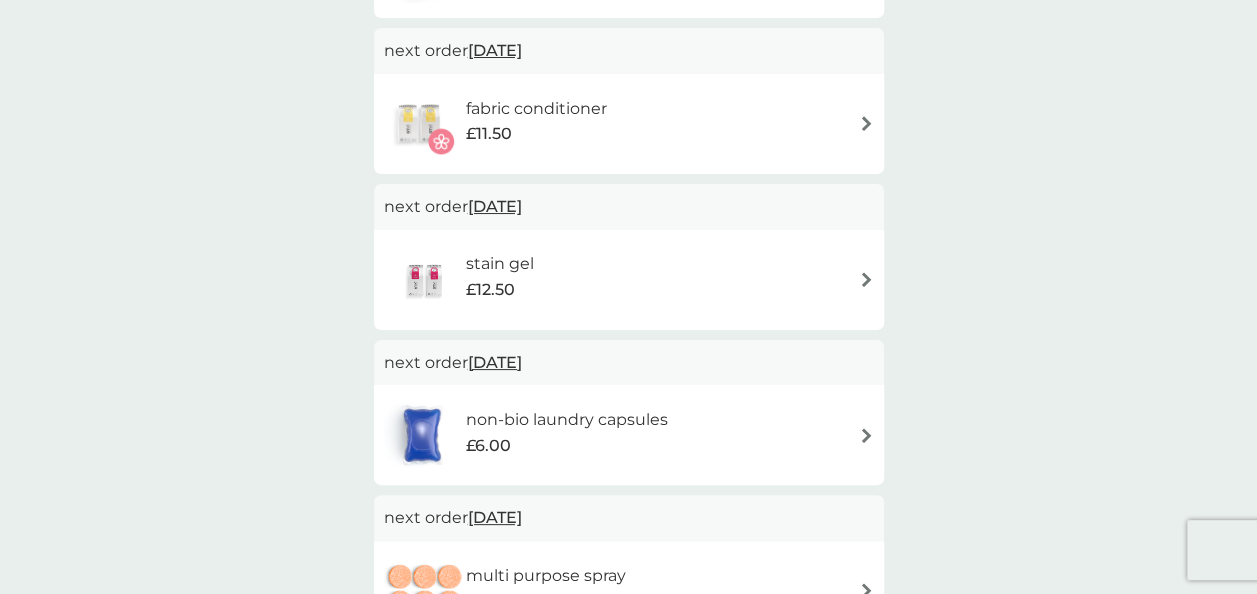 click at bounding box center [866, 279] 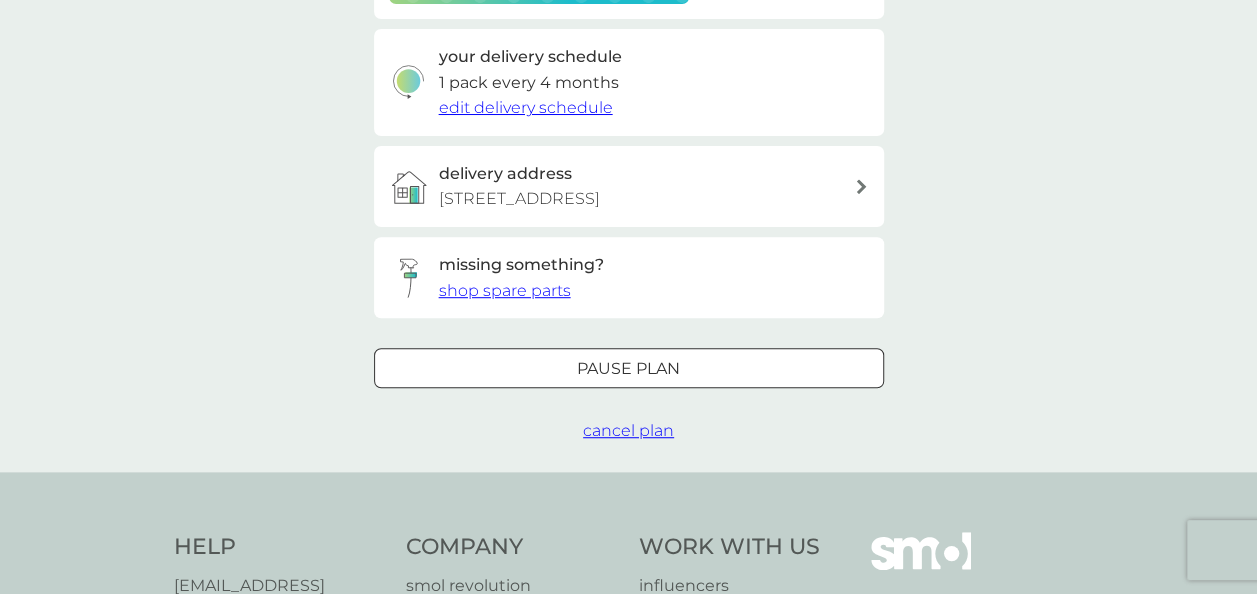 scroll, scrollTop: 500, scrollLeft: 0, axis: vertical 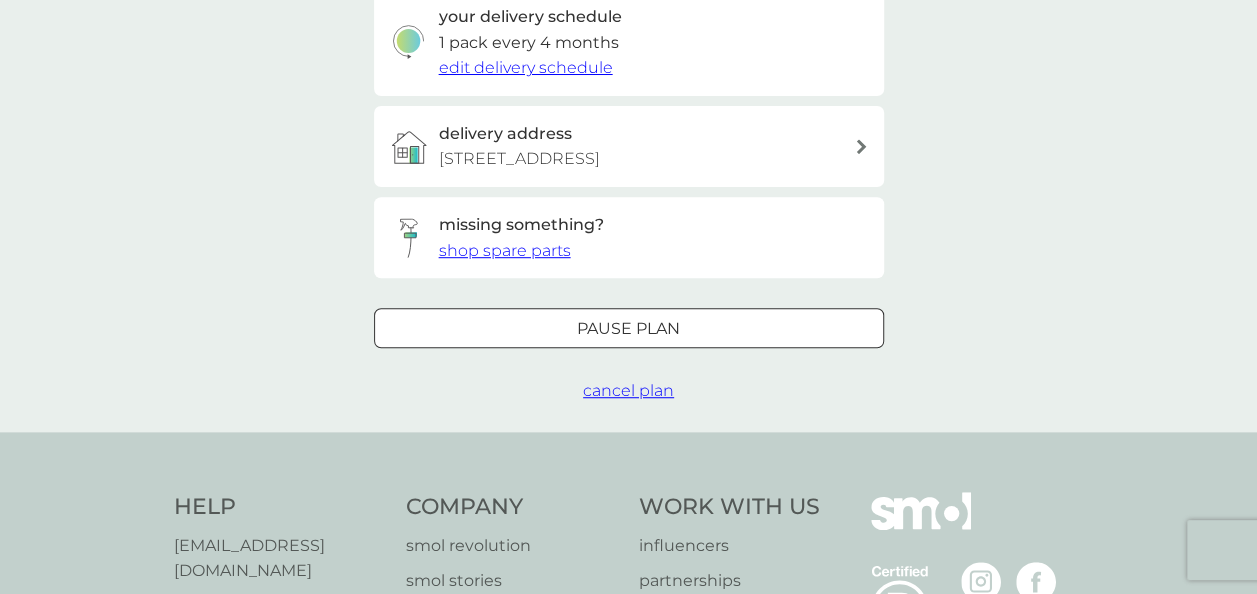 click on "Pause plan" at bounding box center (629, 329) 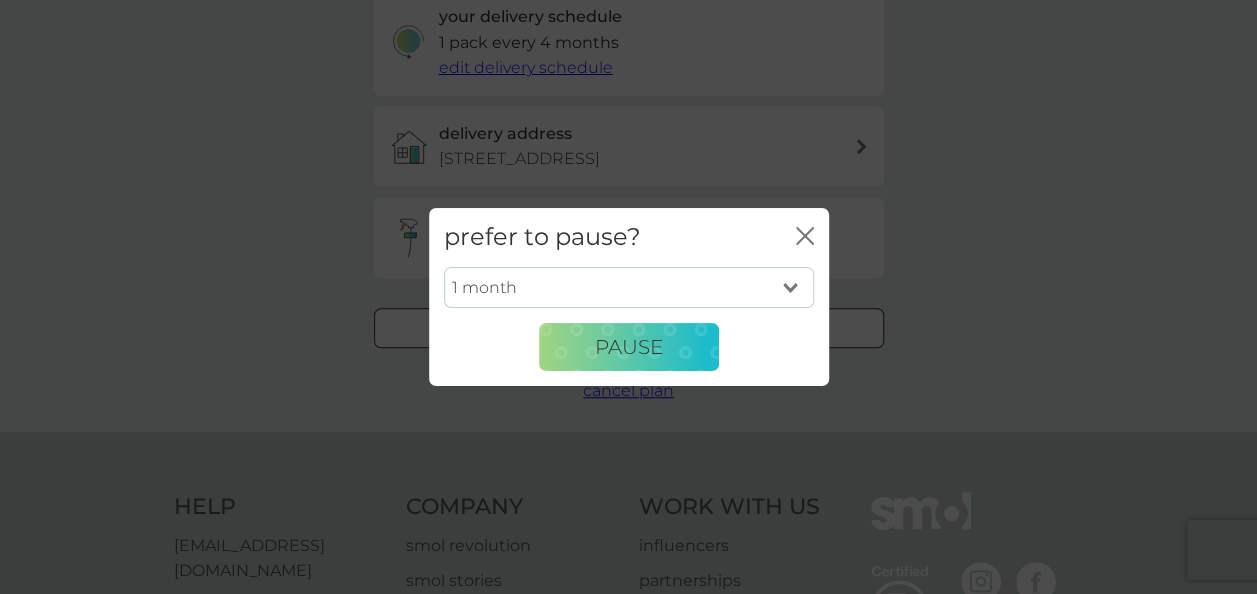 click on "1 month 2 months 3 months 4 months 5 months 6 months" at bounding box center [629, 288] 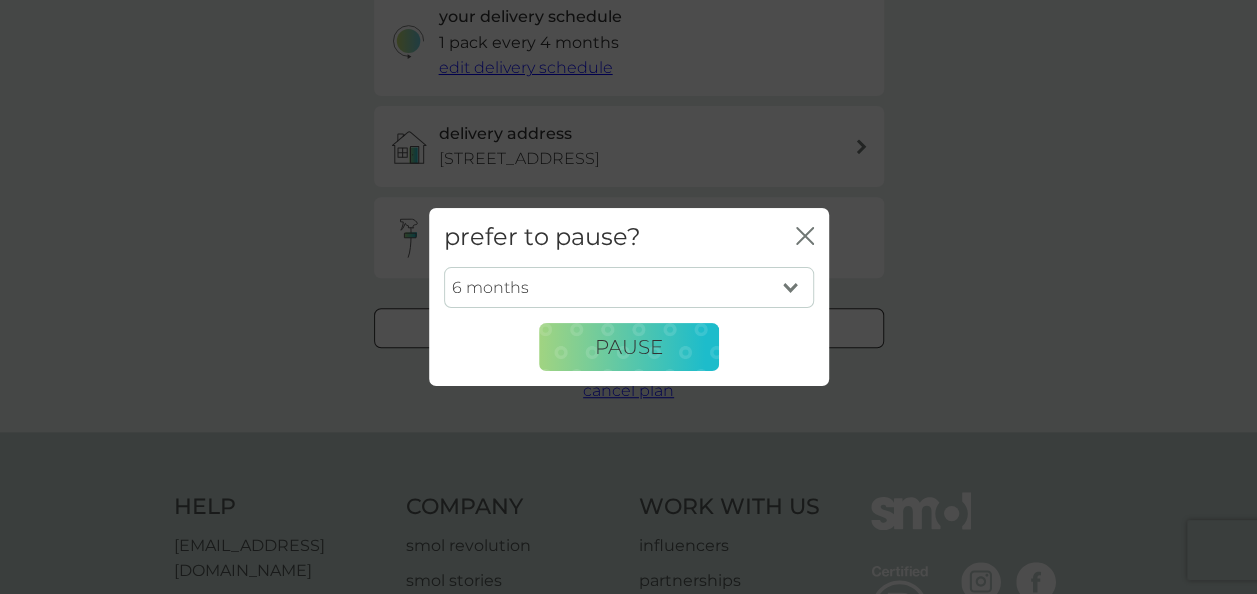 click on "1 month 2 months 3 months 4 months 5 months 6 months" at bounding box center (629, 288) 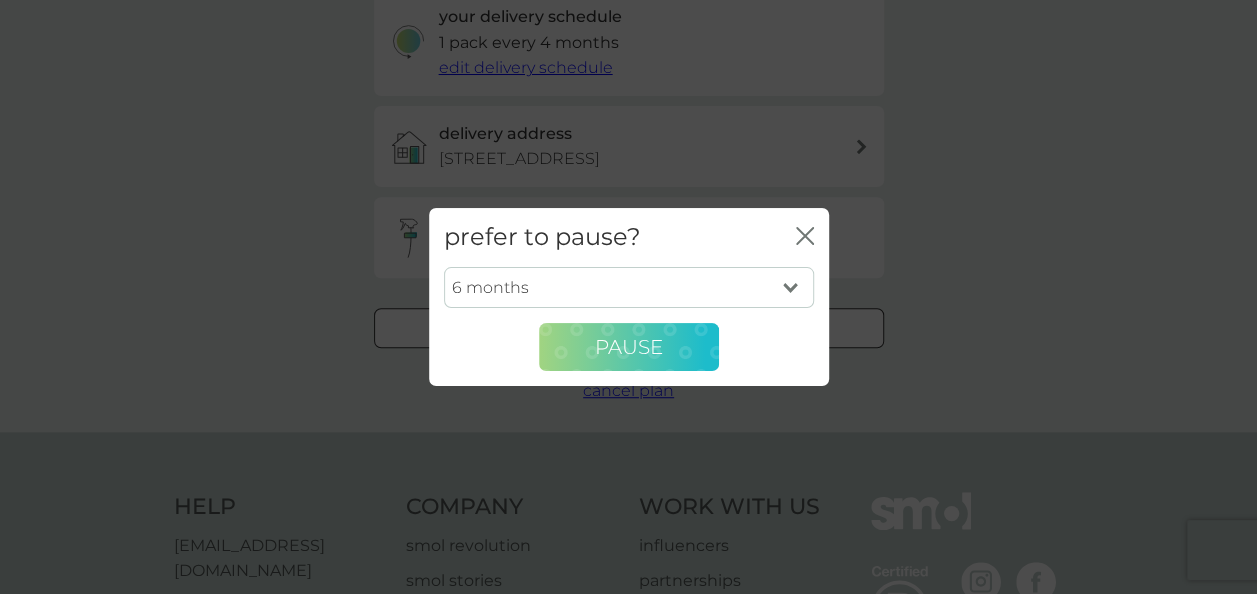 click on "Pause" at bounding box center [629, 347] 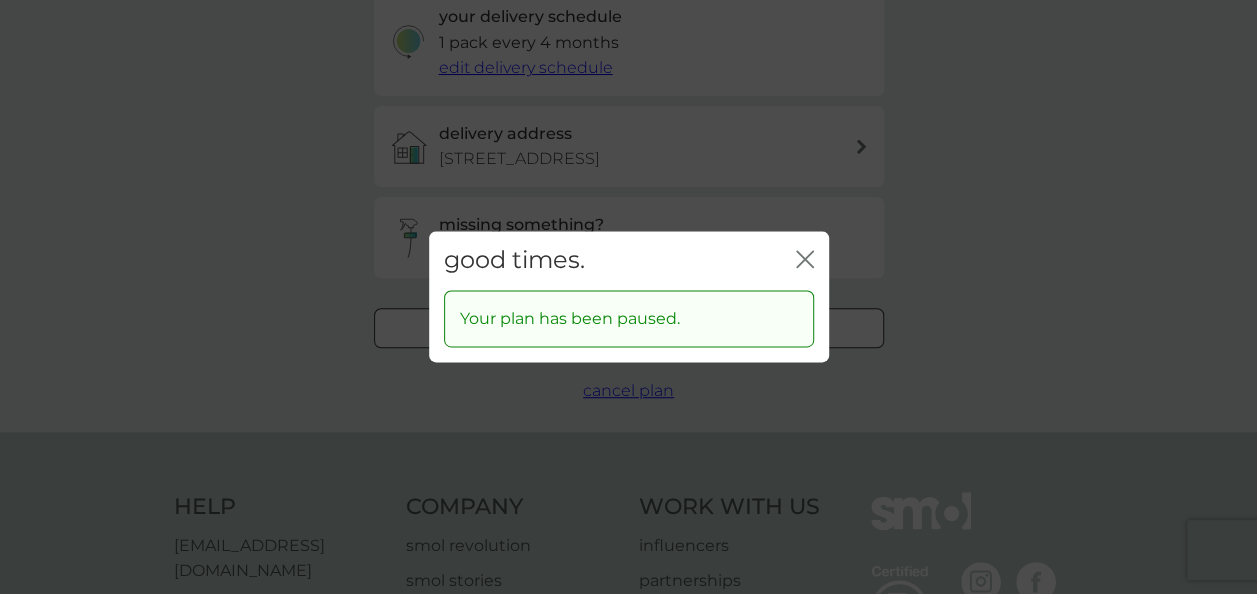 click on "close" 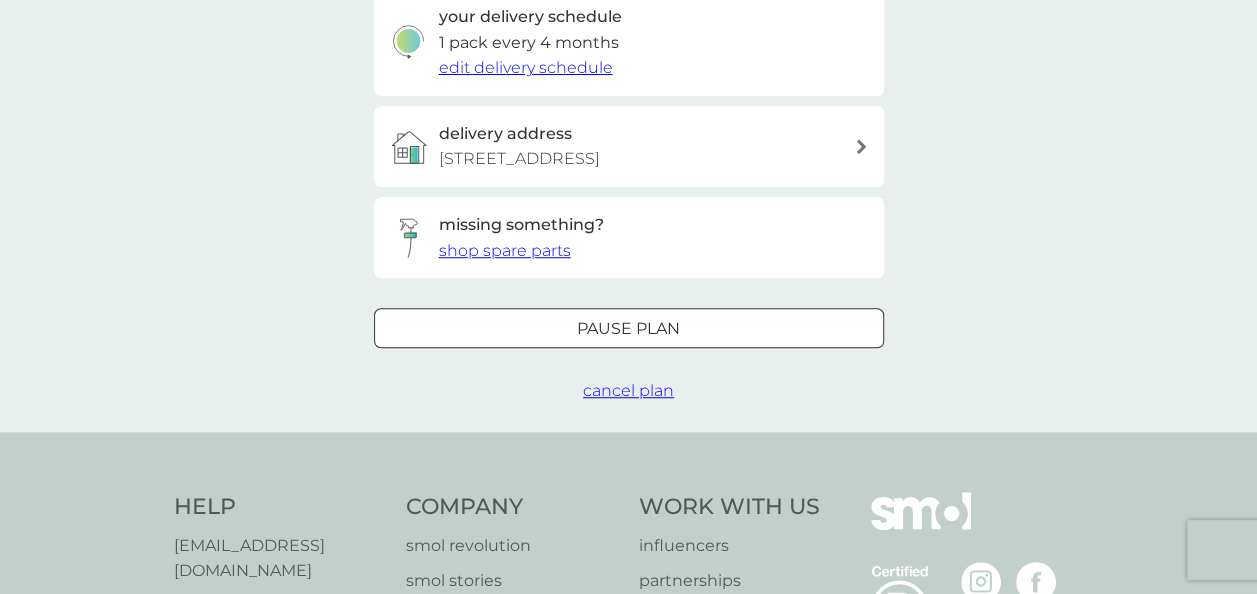 scroll, scrollTop: 0, scrollLeft: 0, axis: both 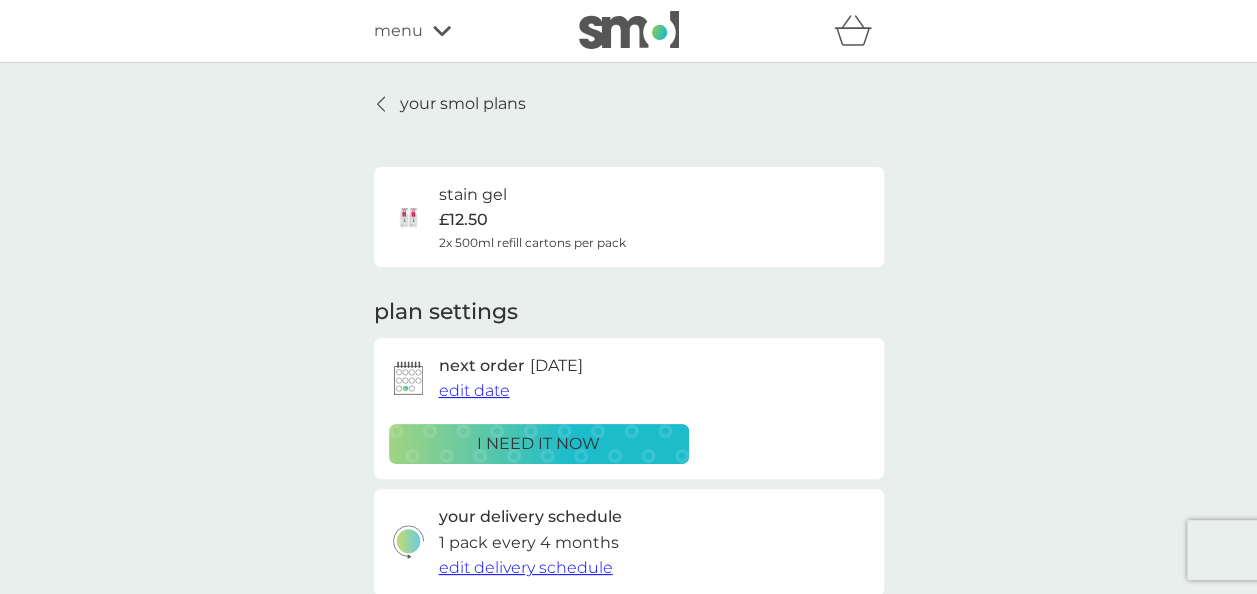 click on "your smol plans" at bounding box center [463, 104] 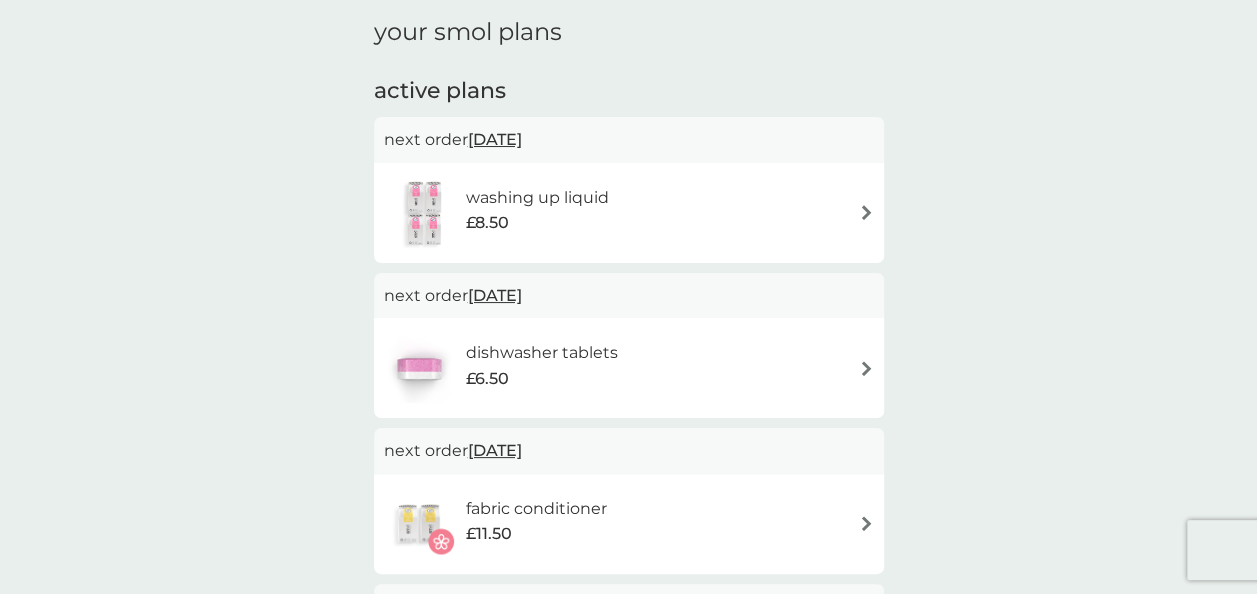 scroll, scrollTop: 0, scrollLeft: 0, axis: both 